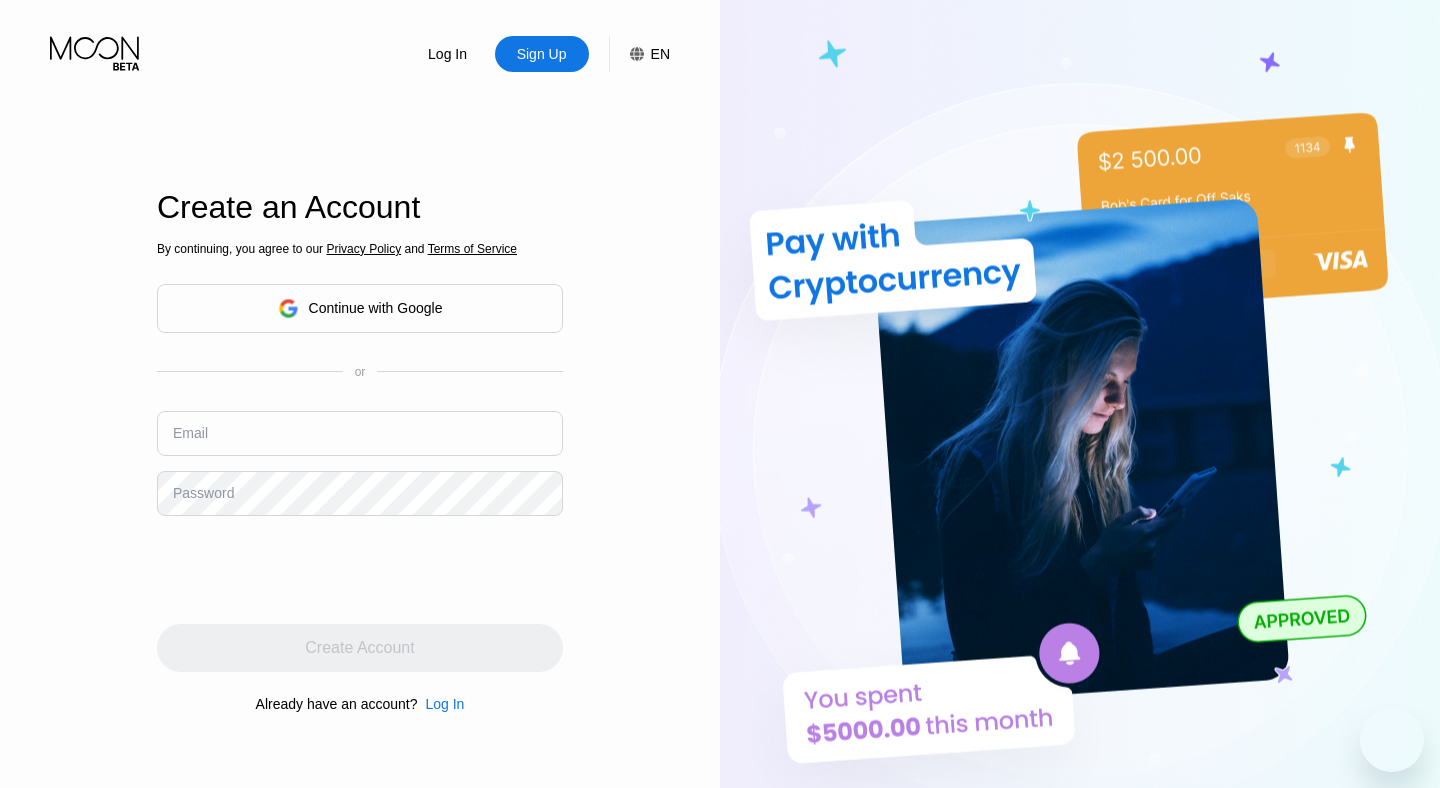 scroll, scrollTop: 0, scrollLeft: 0, axis: both 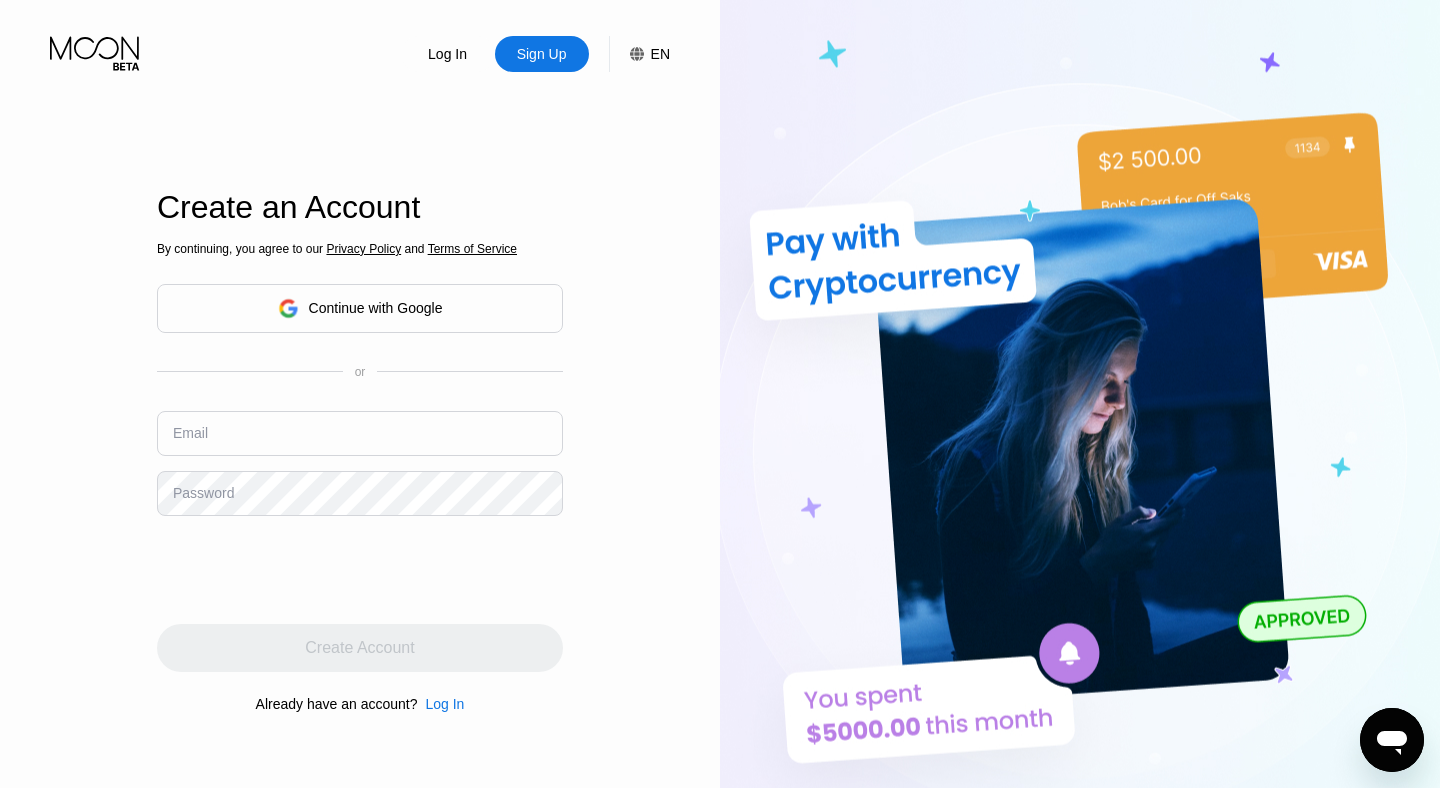 click at bounding box center (360, 433) 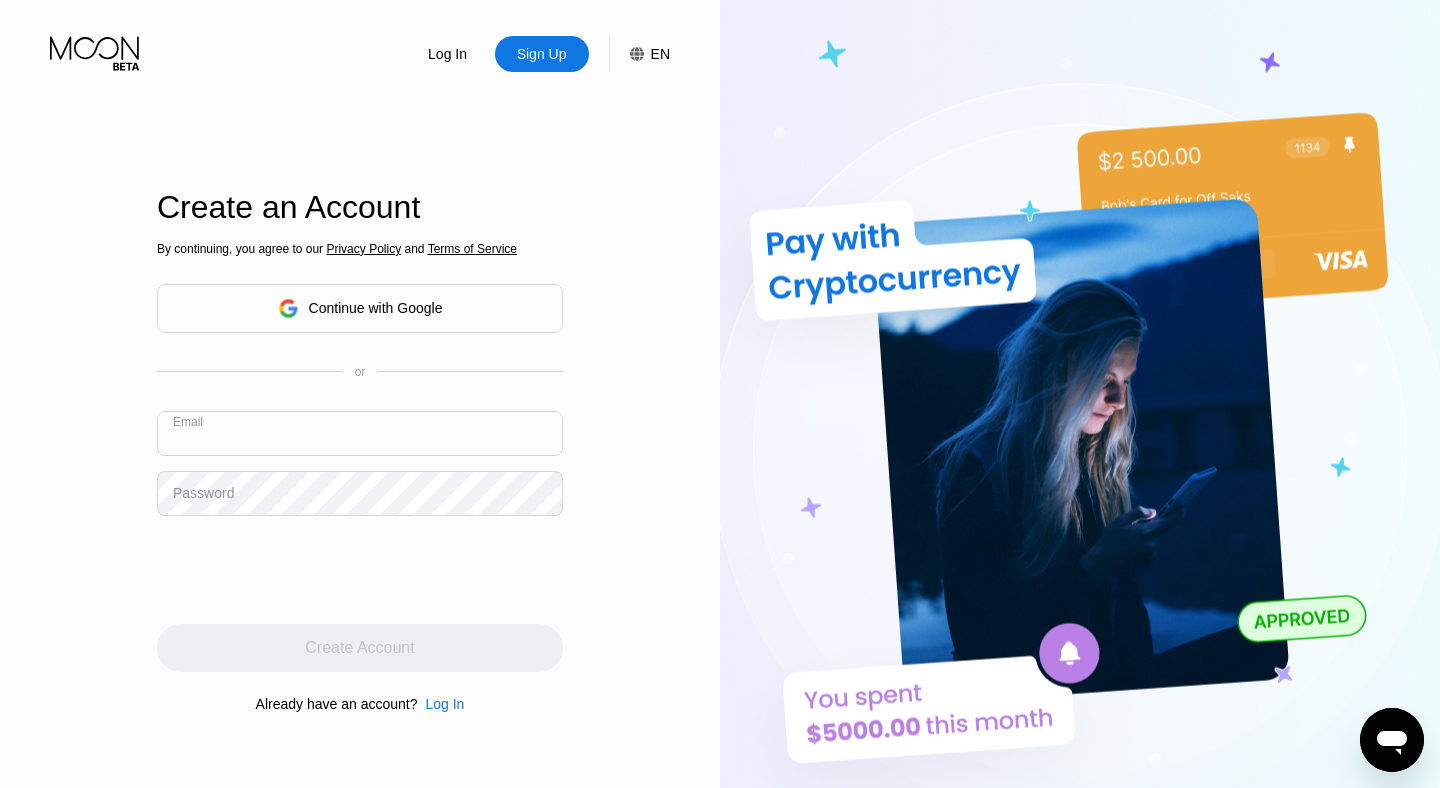 click at bounding box center (360, 433) 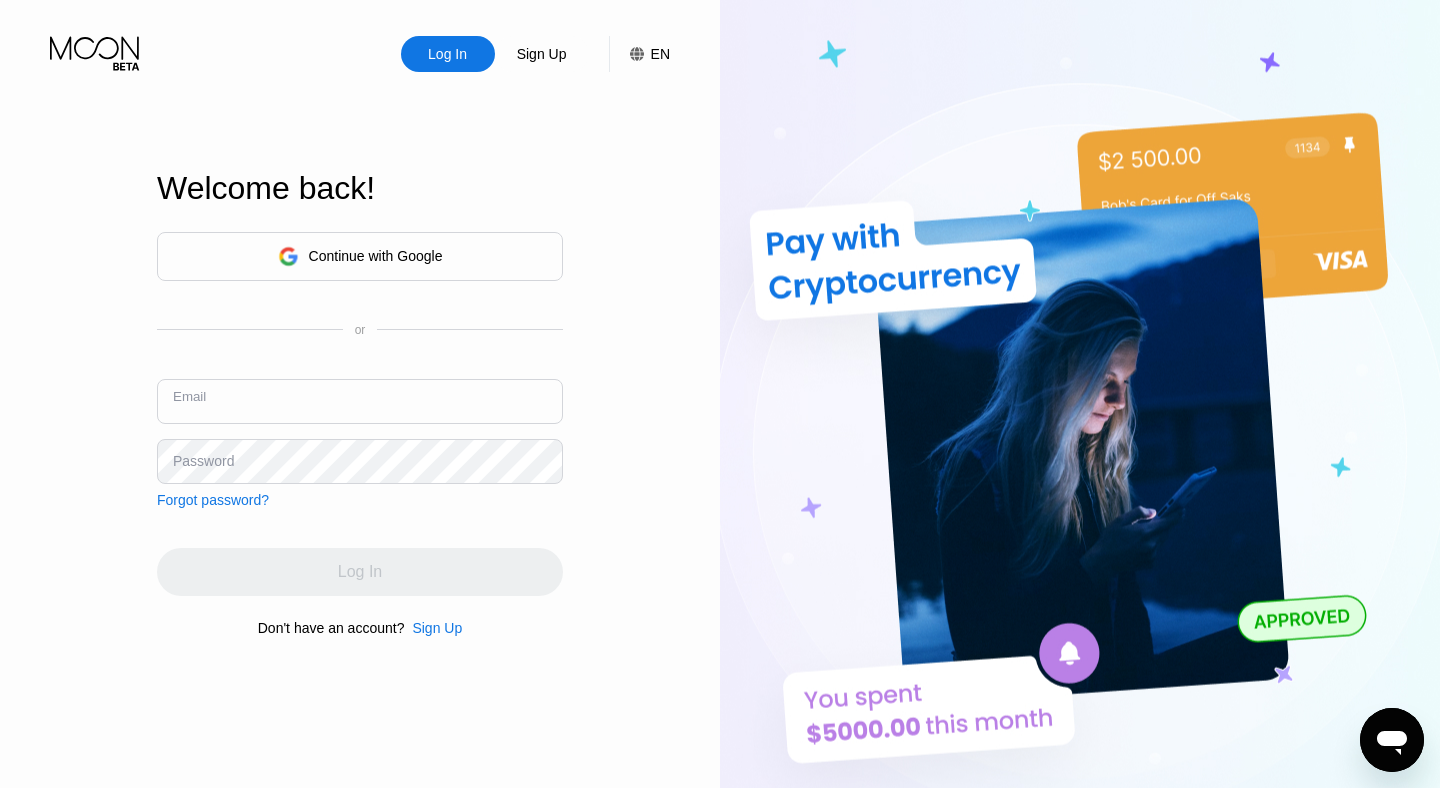 click at bounding box center [360, 401] 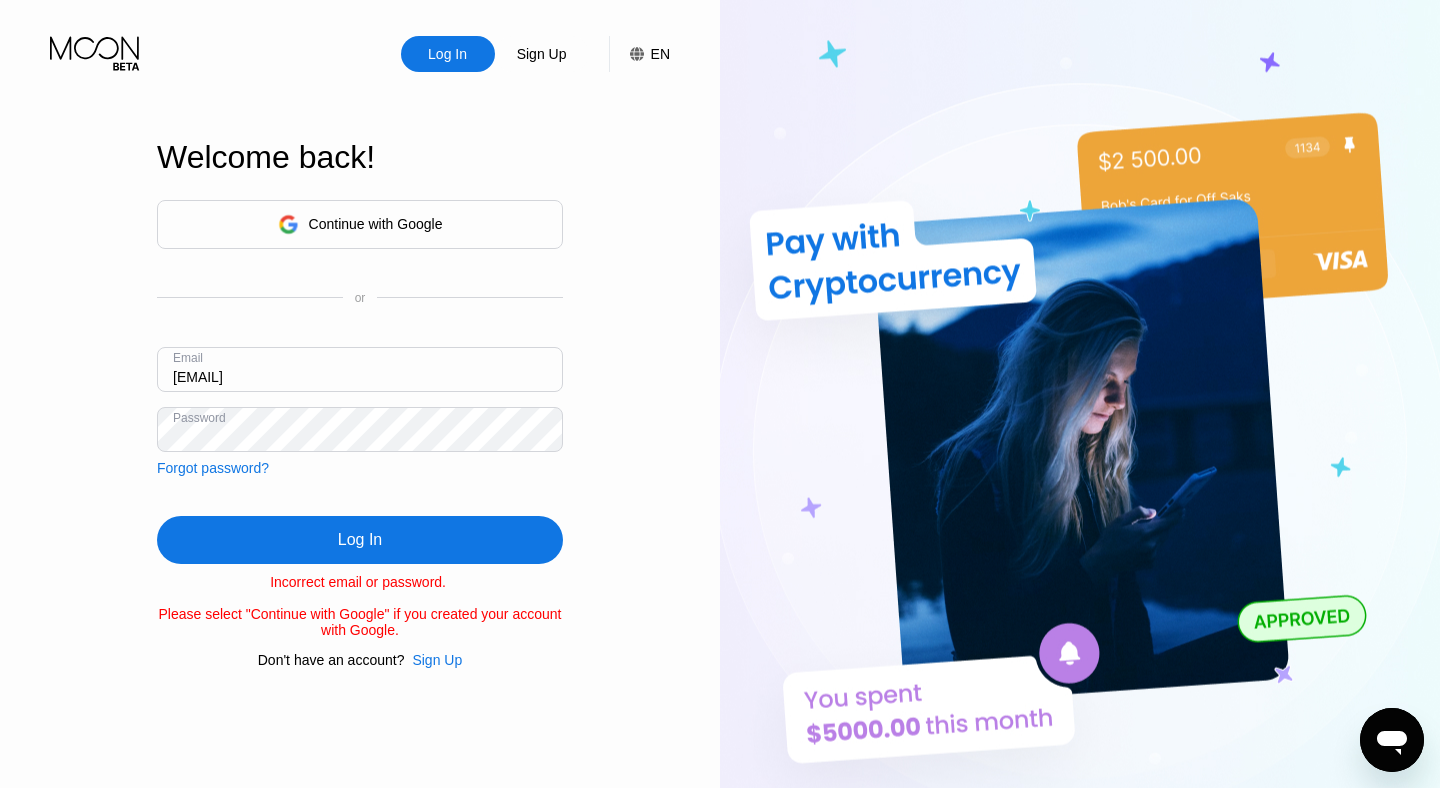 click on "kirazdijital@gmail.com" at bounding box center (360, 369) 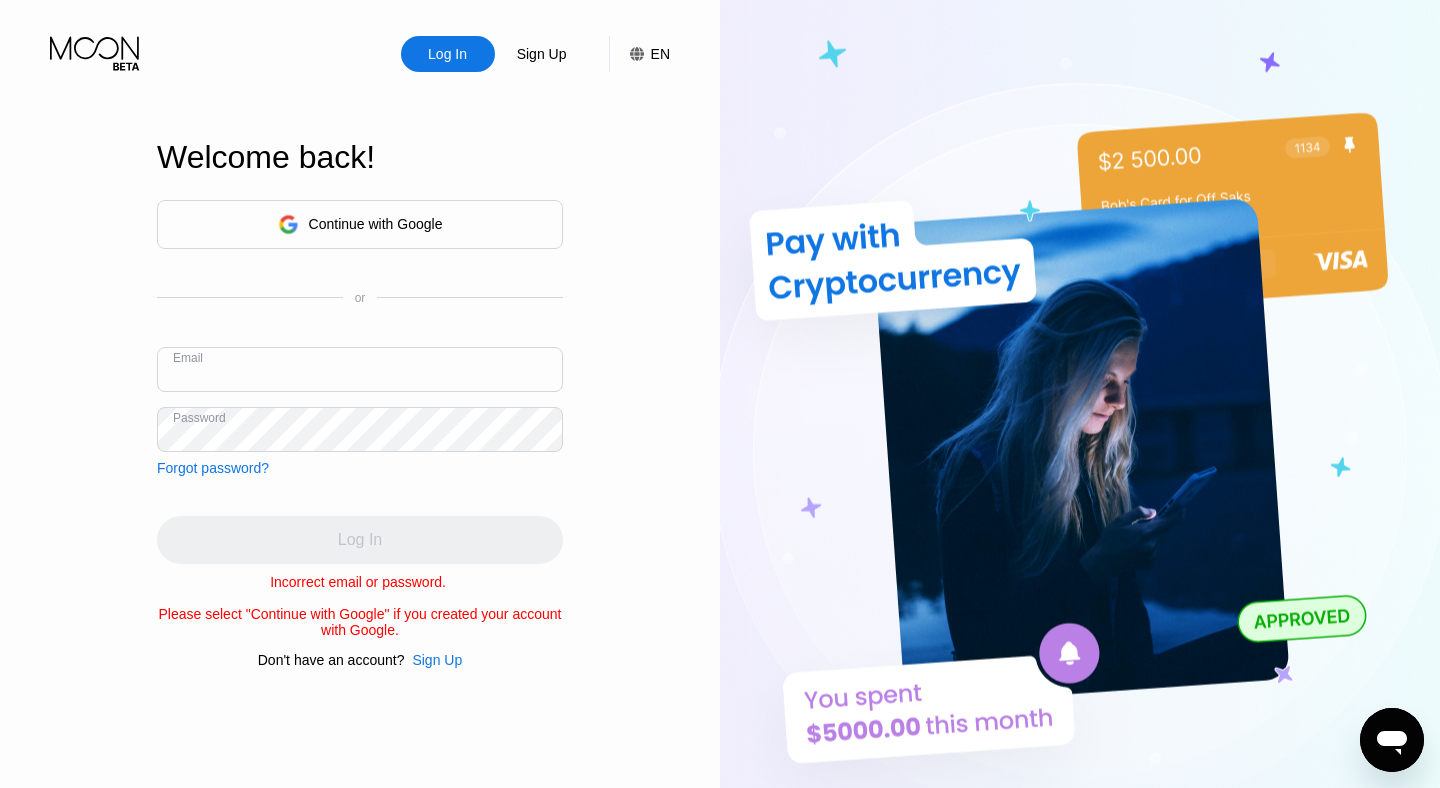 type 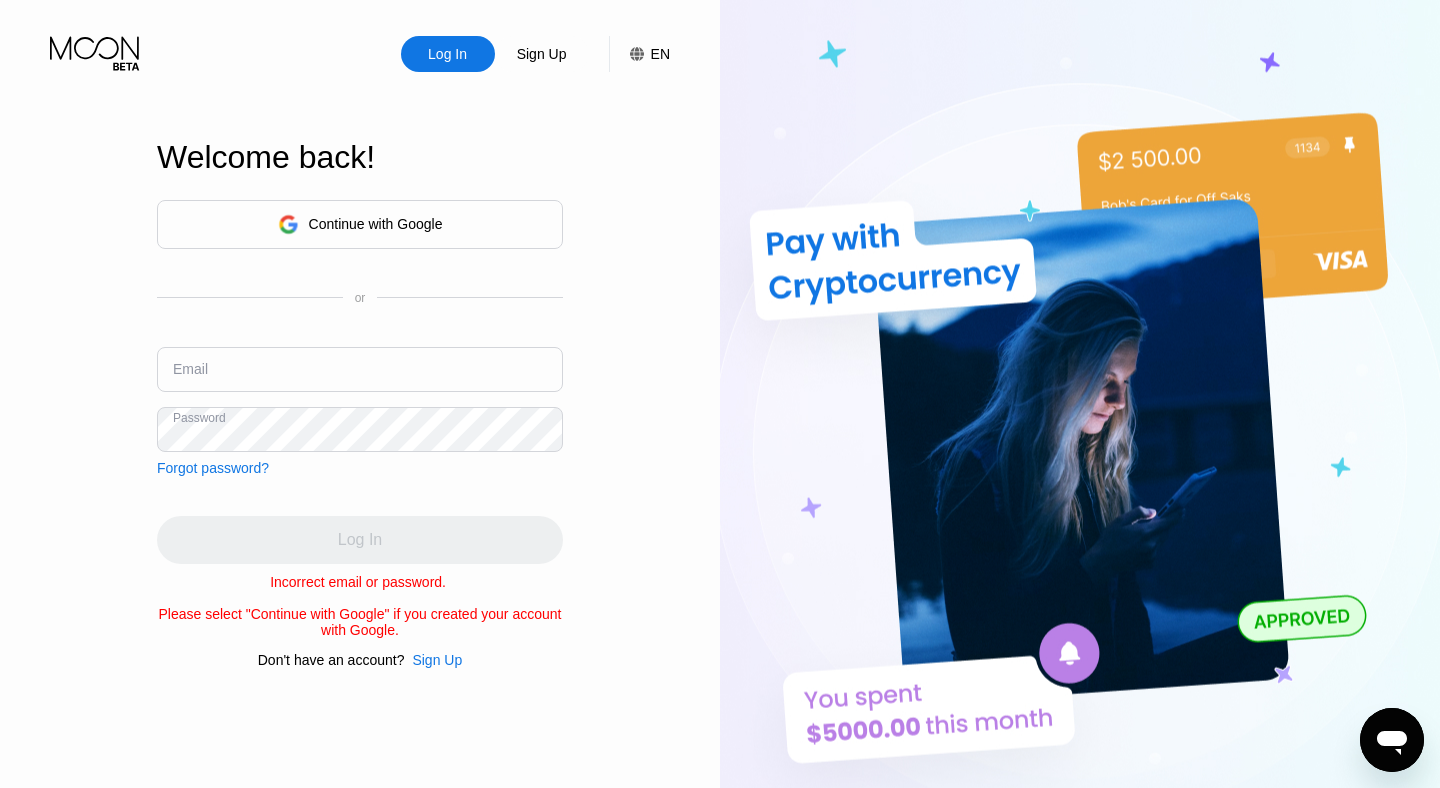 click on "Continue with Google" at bounding box center [376, 224] 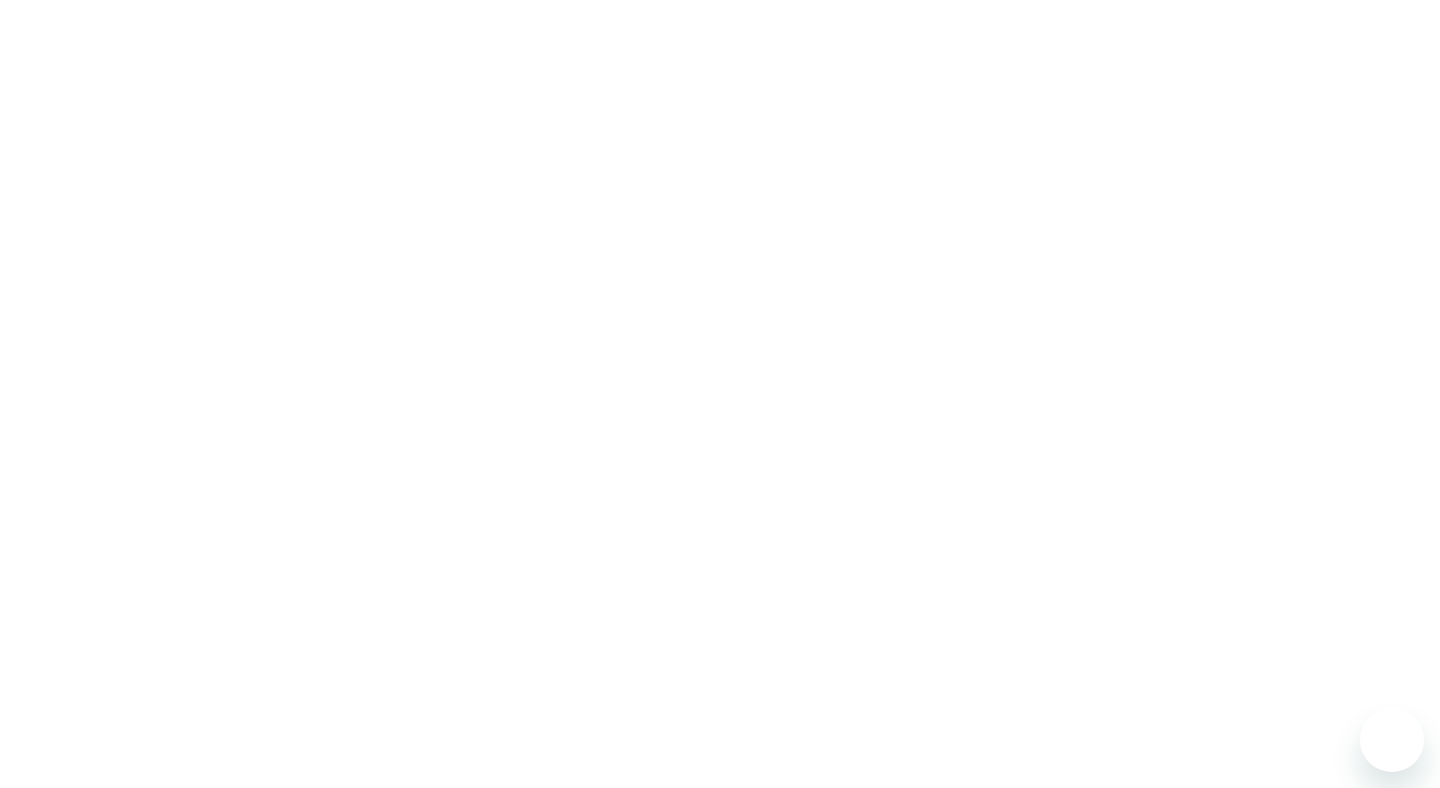 scroll, scrollTop: 0, scrollLeft: 0, axis: both 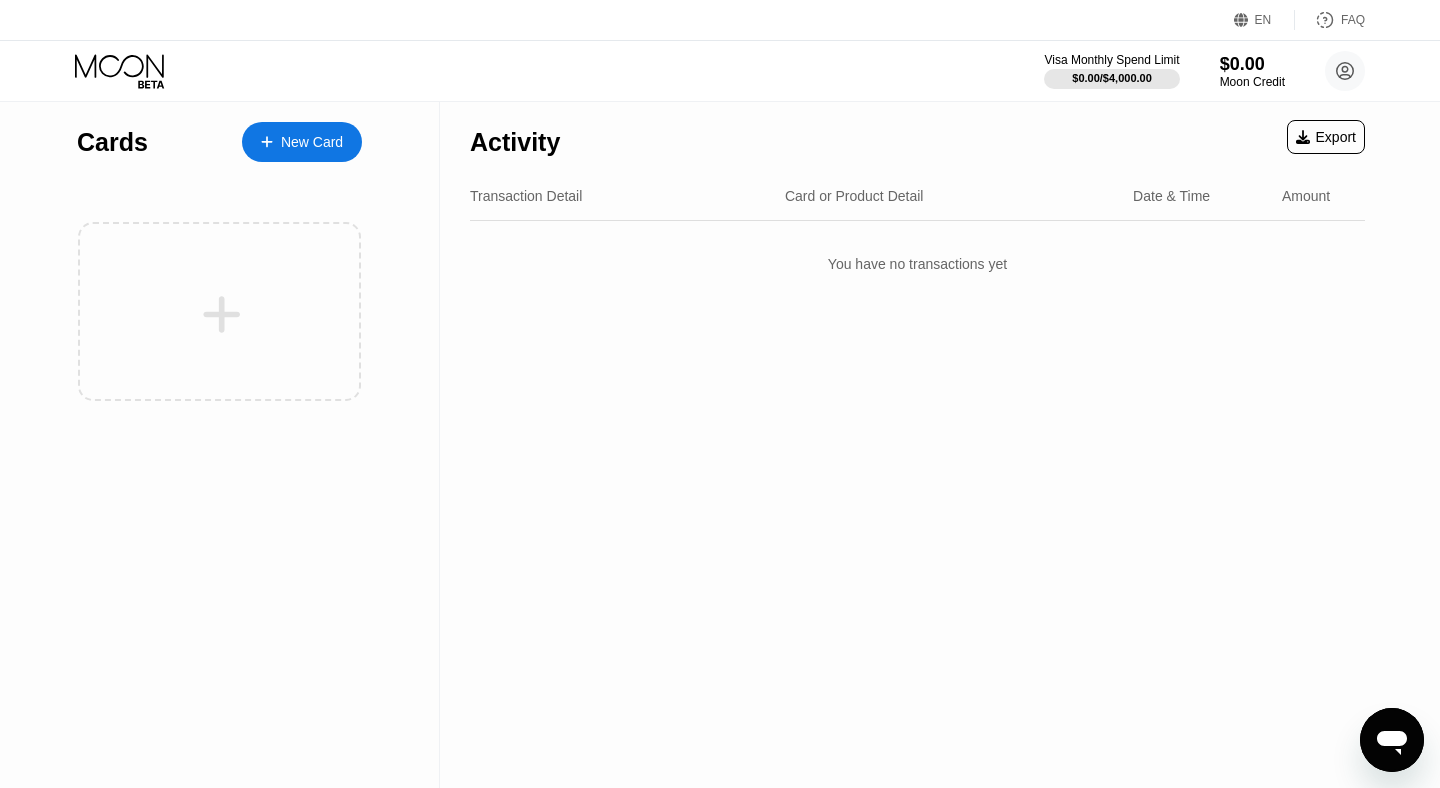 click 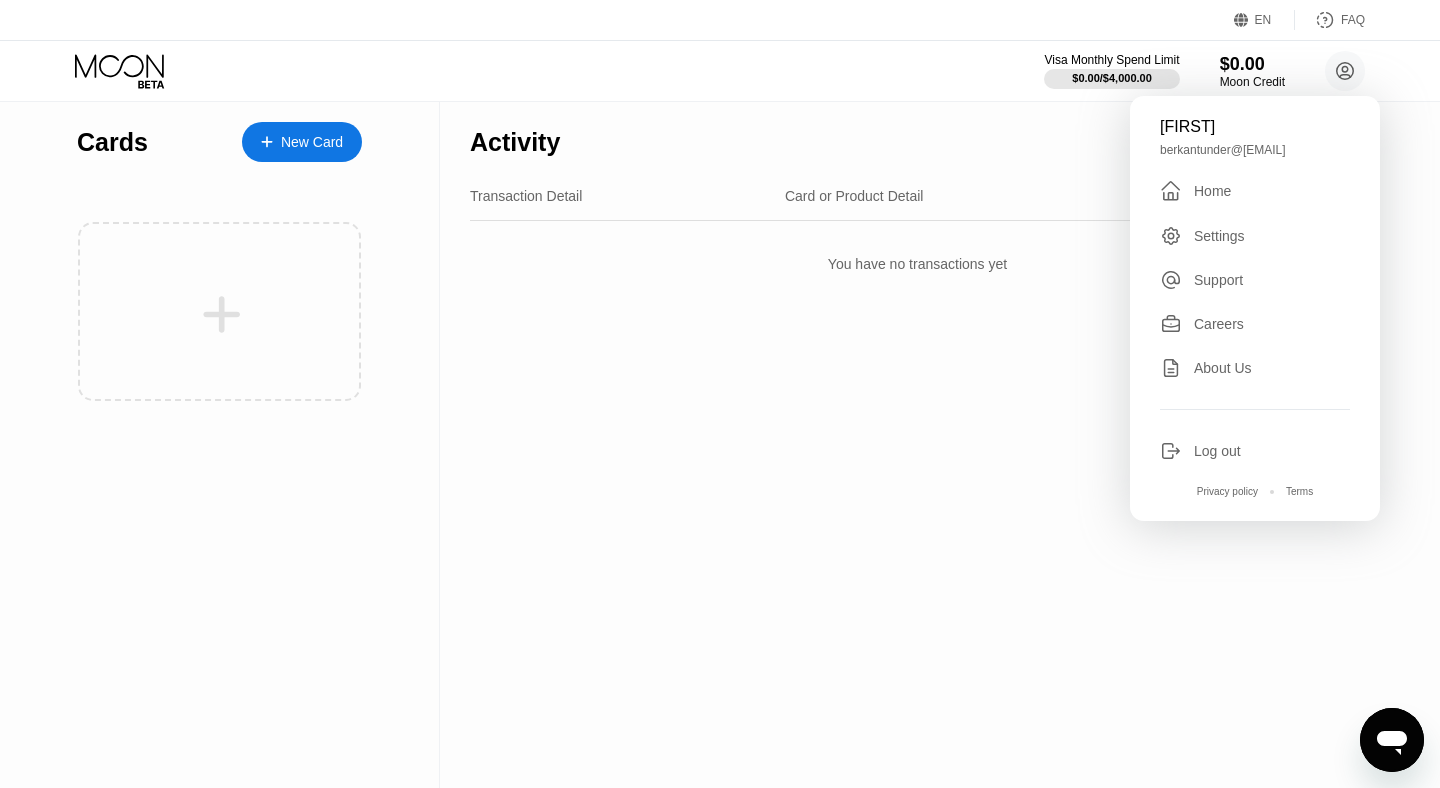 click on "Log out" at bounding box center [1217, 451] 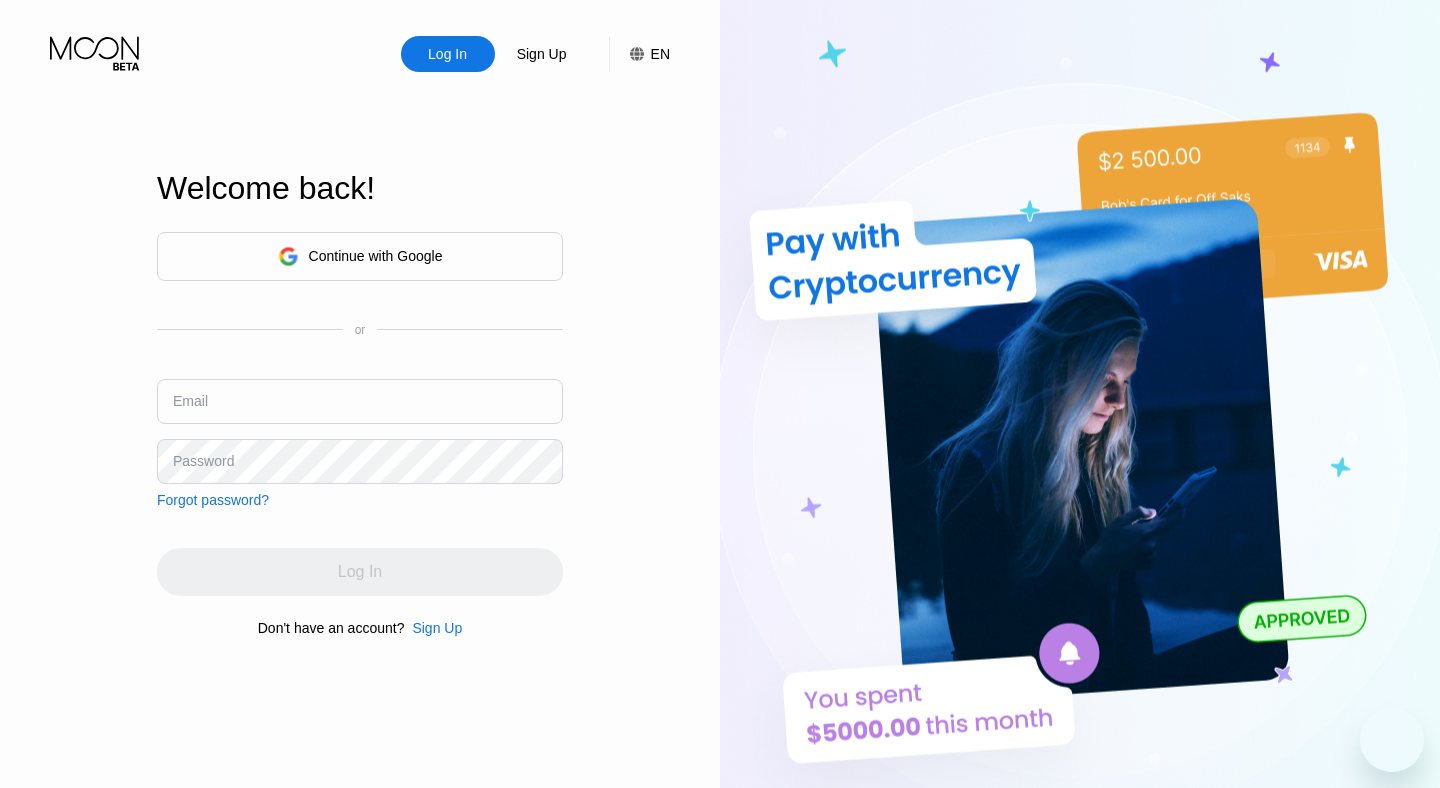 scroll, scrollTop: 0, scrollLeft: 0, axis: both 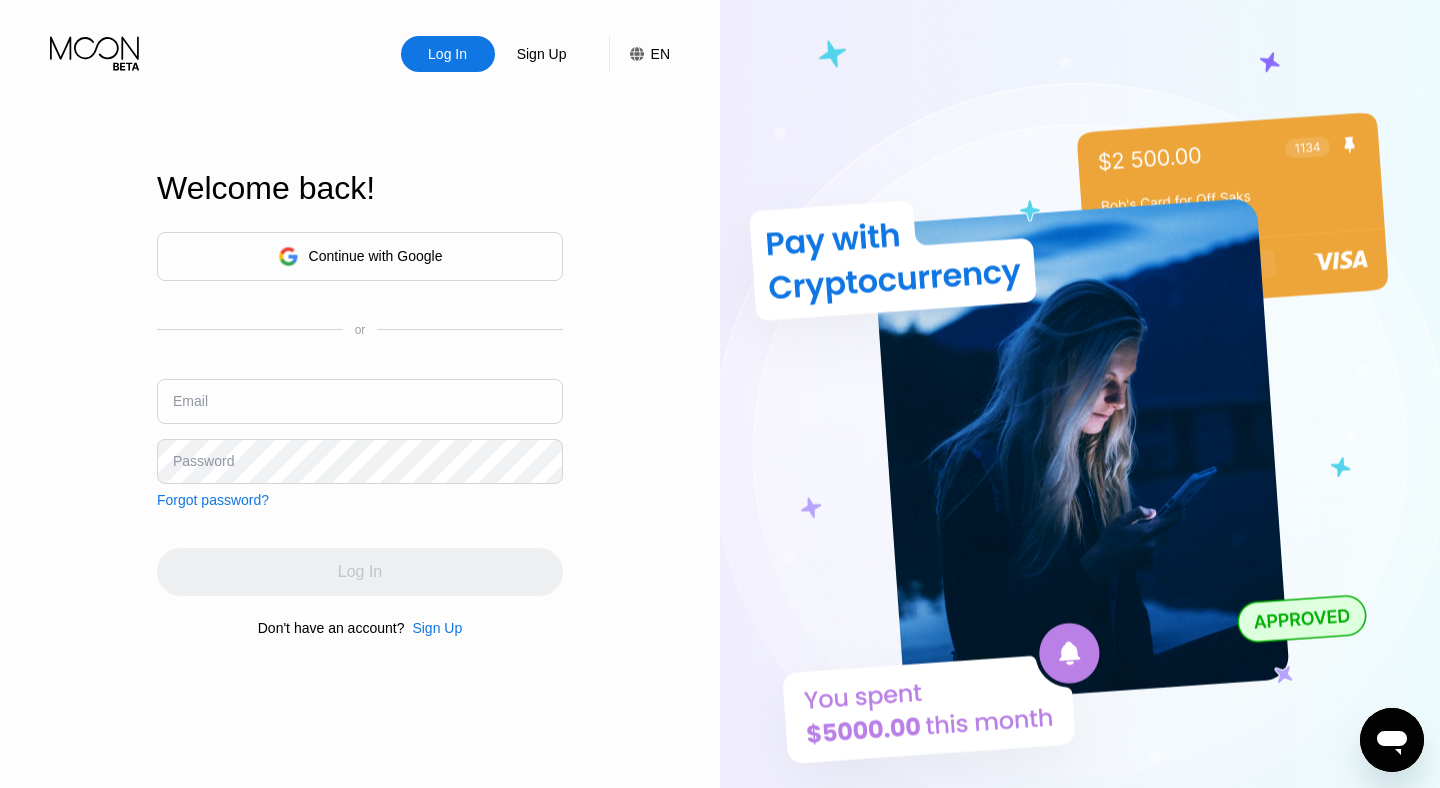 click at bounding box center (360, 401) 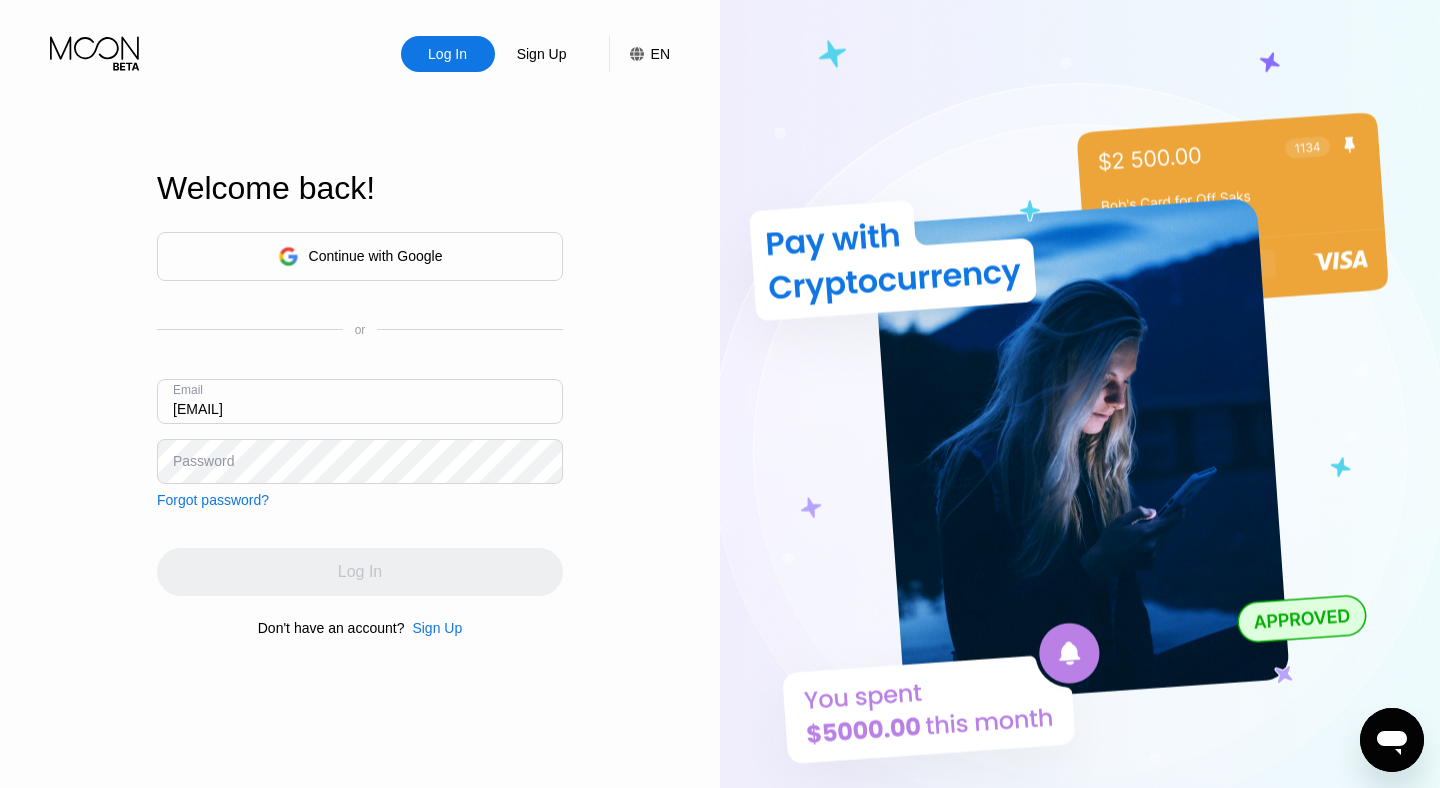 type on "[EMAIL]" 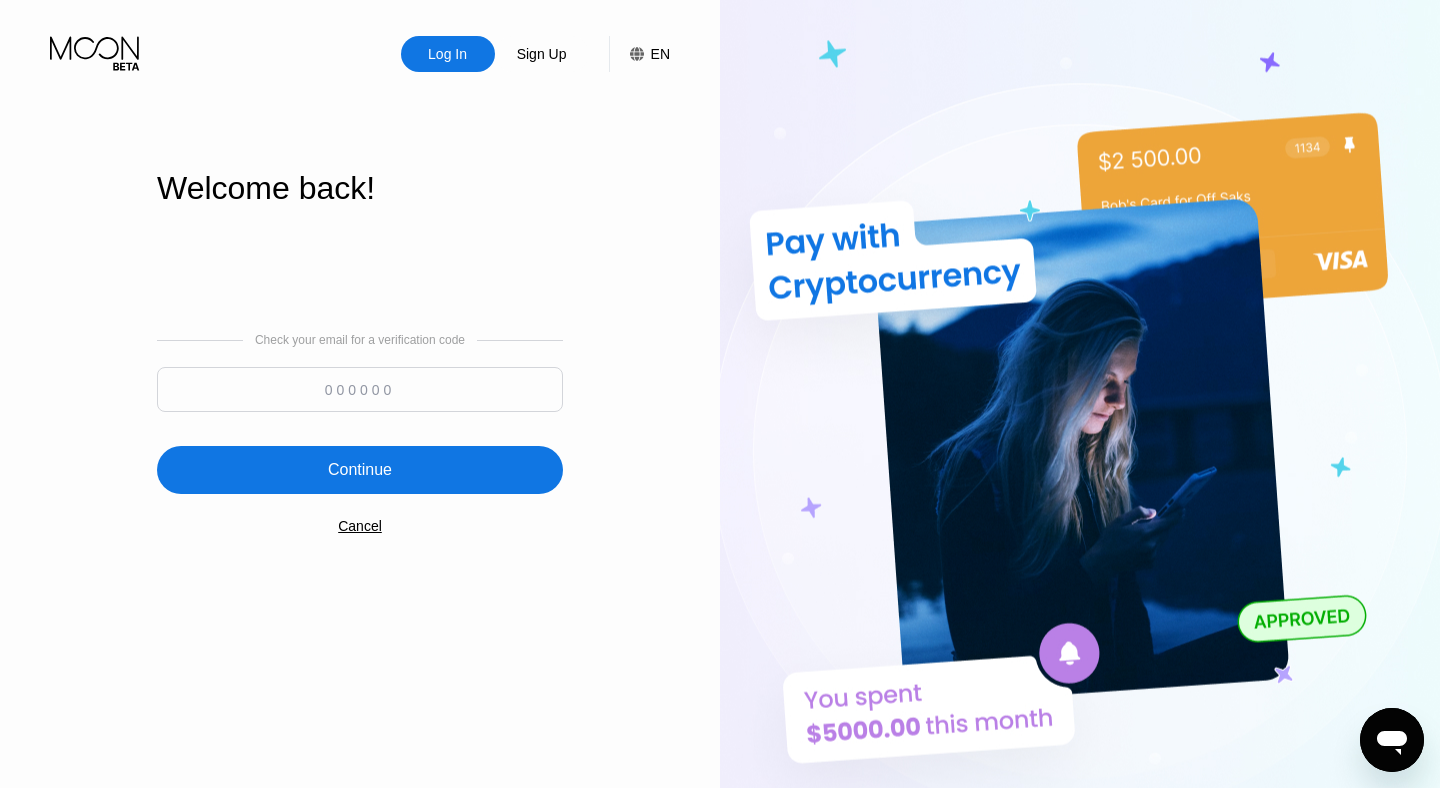 click at bounding box center (360, 389) 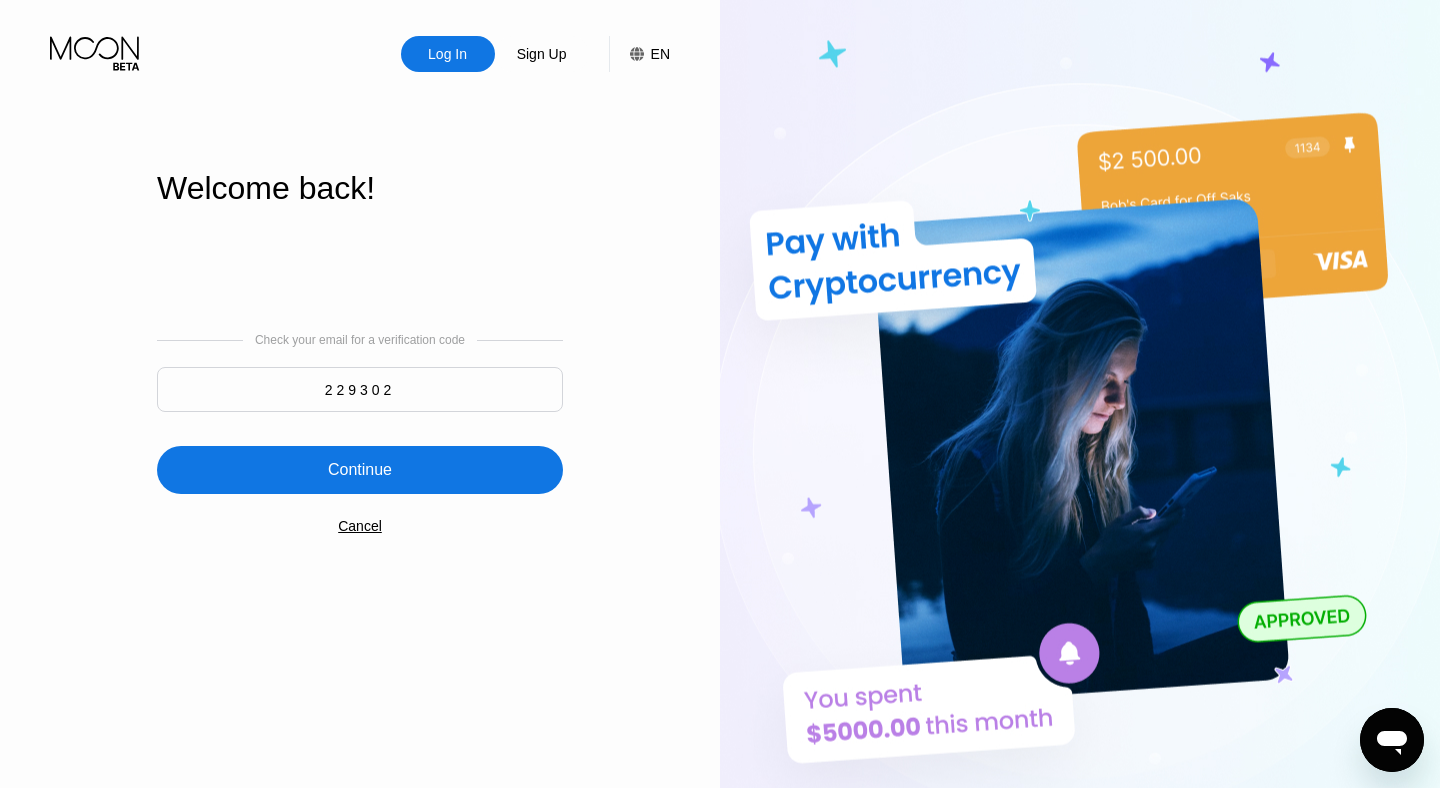 type on "229302" 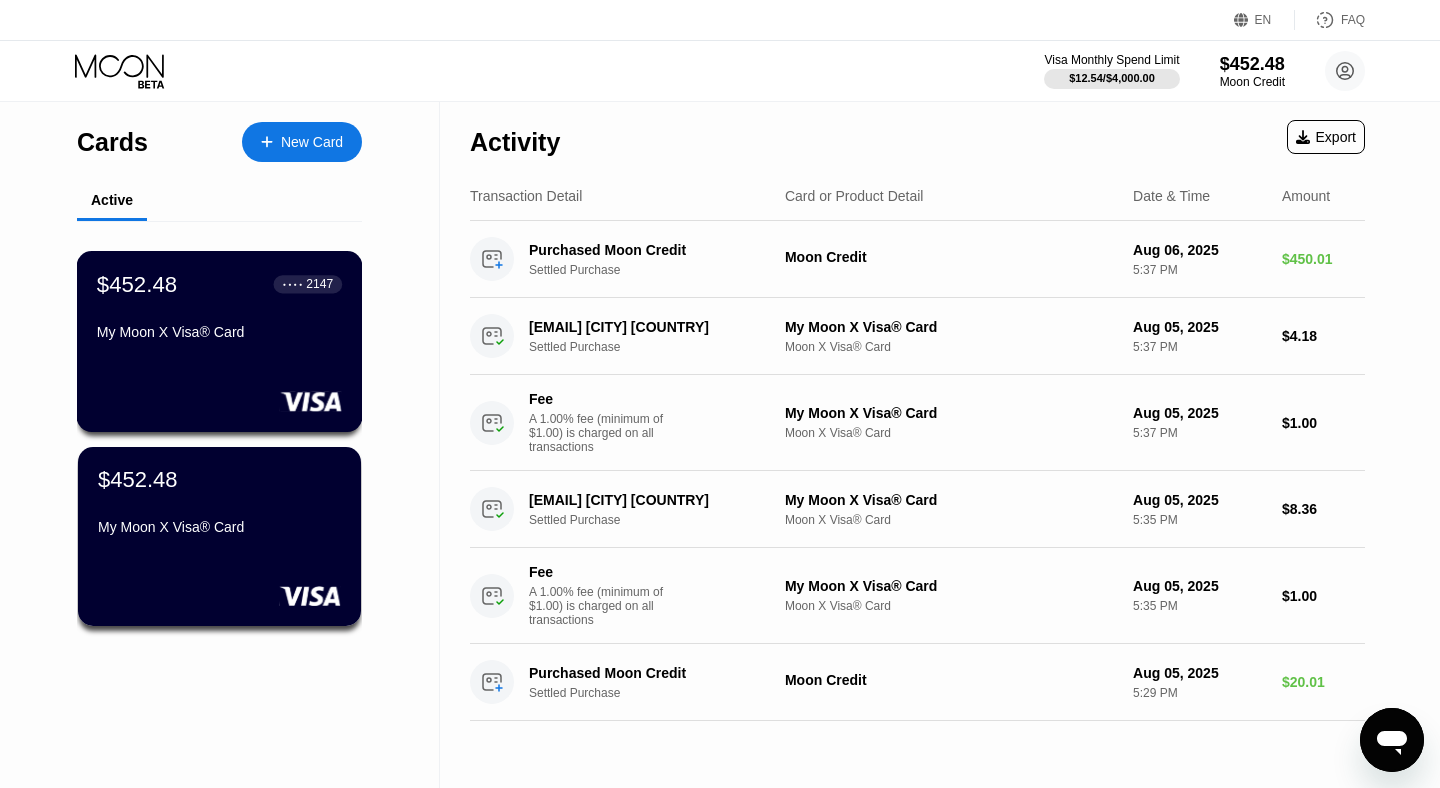 click on "$452.48" at bounding box center [137, 284] 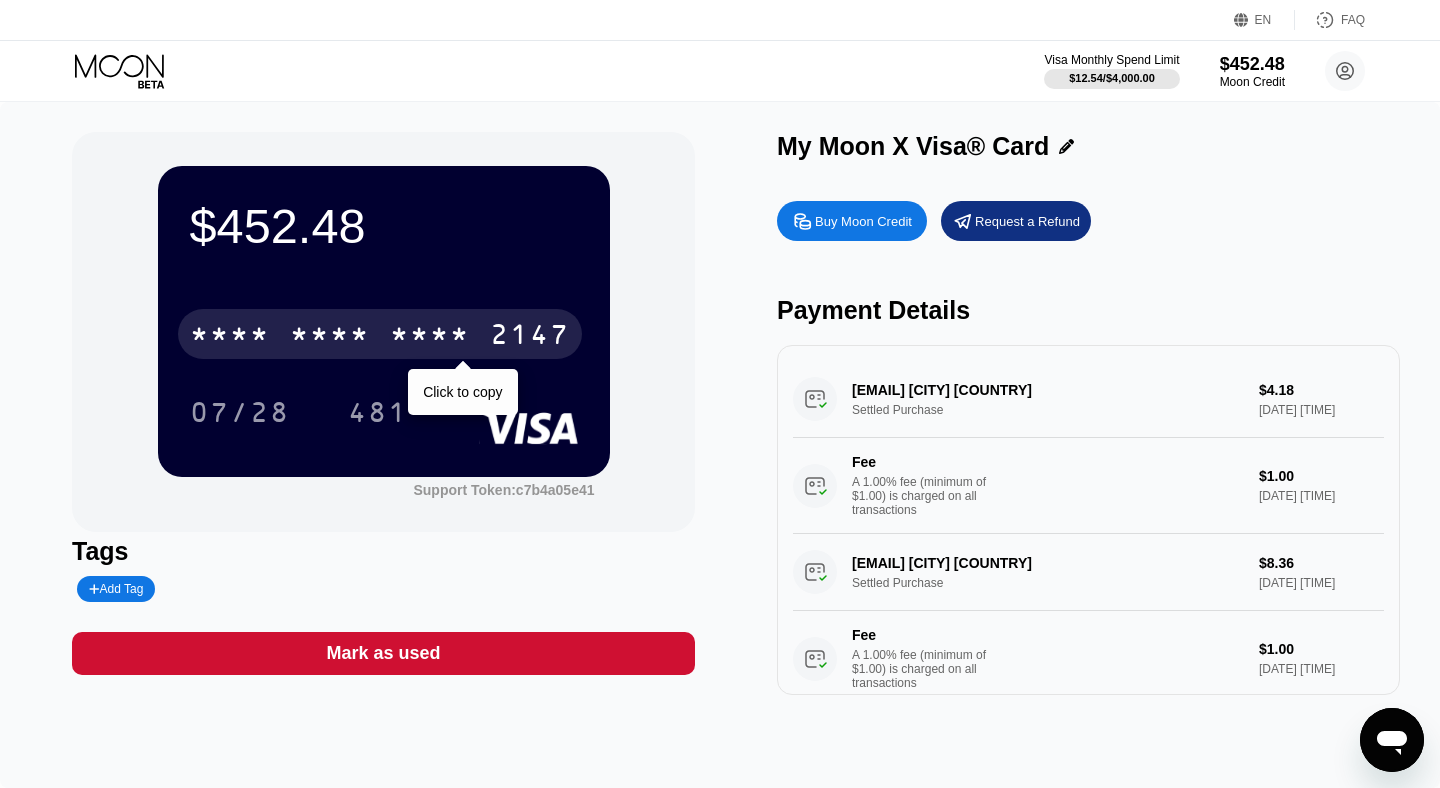 click on "* * * *" at bounding box center [330, 337] 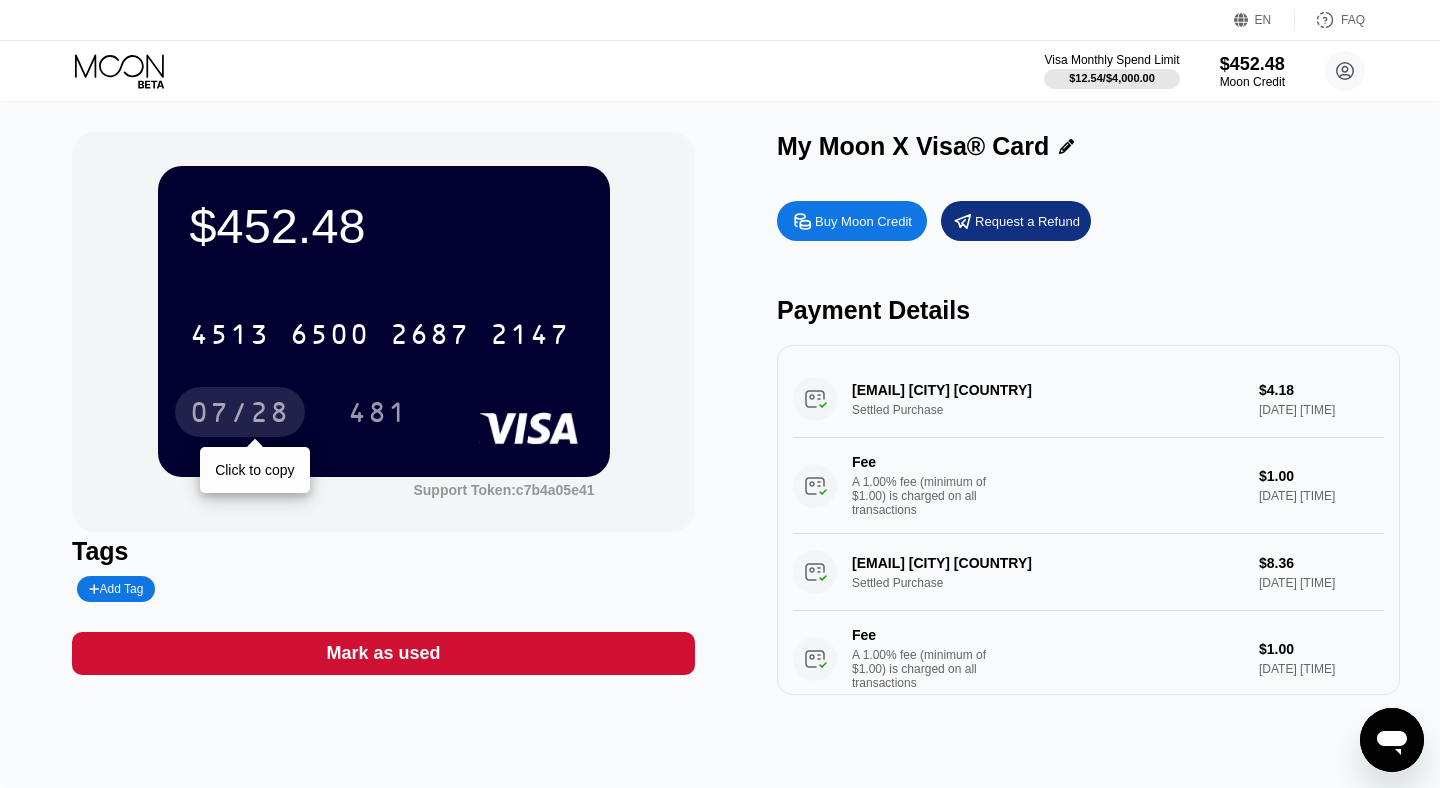 click on "07/28" at bounding box center [240, 412] 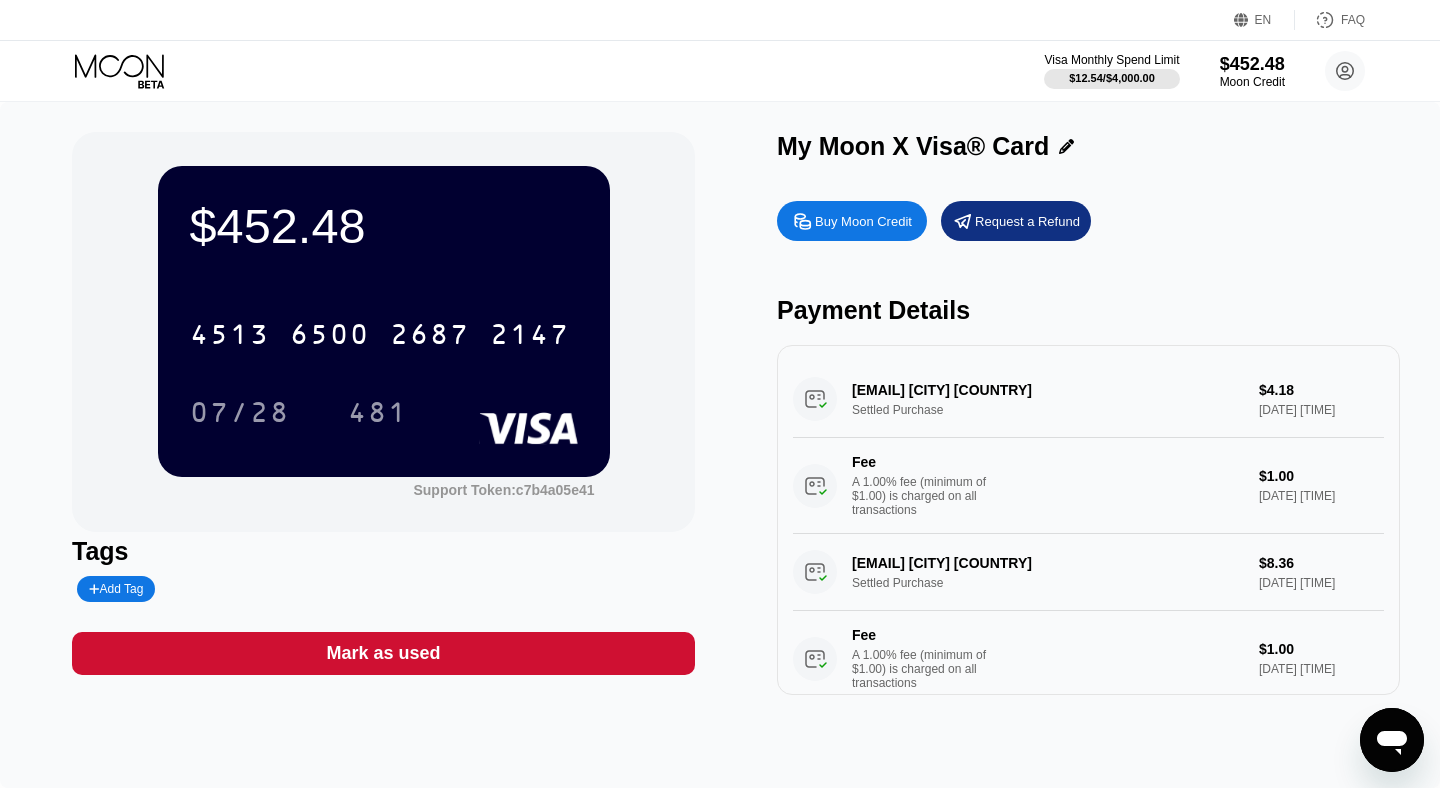 click on "481" at bounding box center [378, 415] 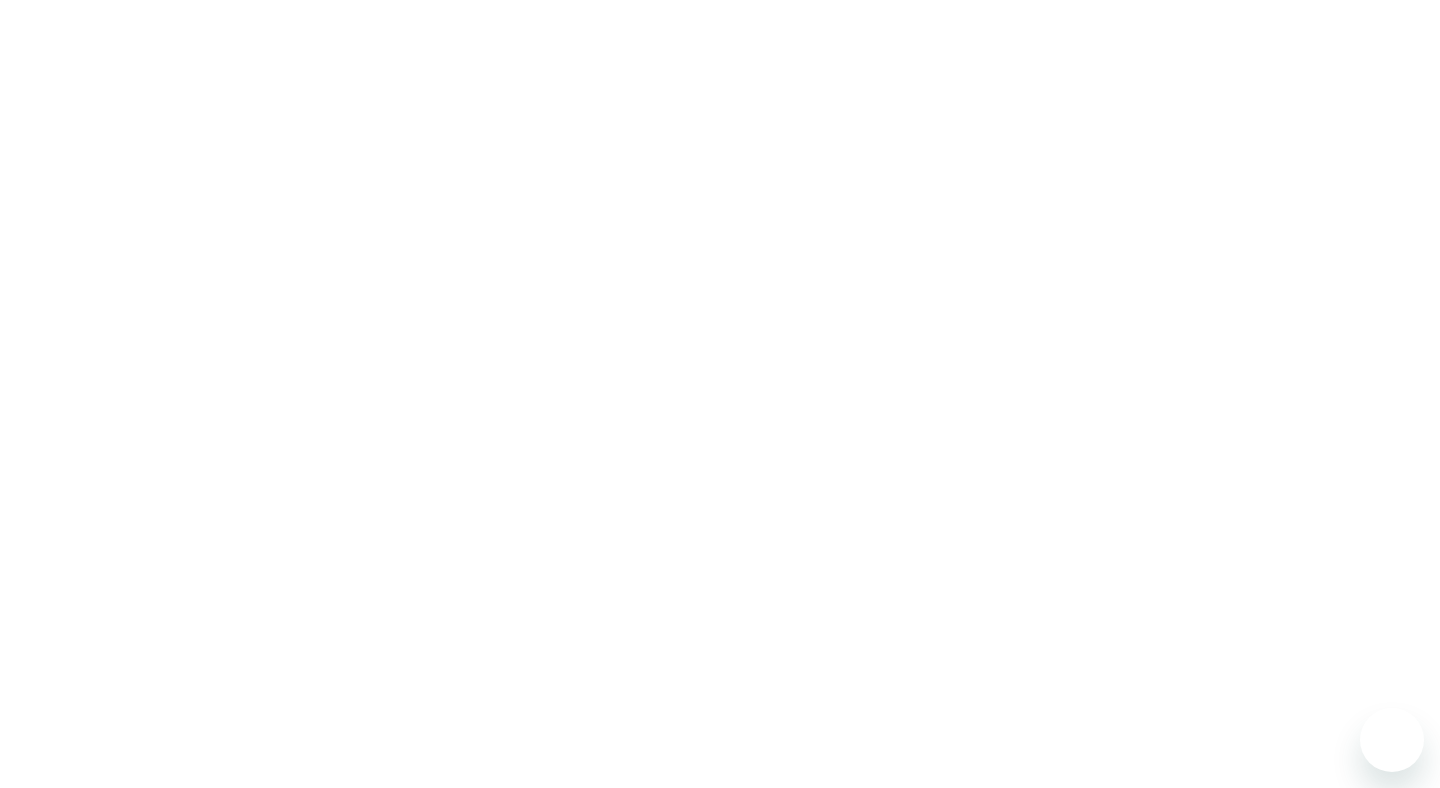 scroll, scrollTop: 0, scrollLeft: 0, axis: both 